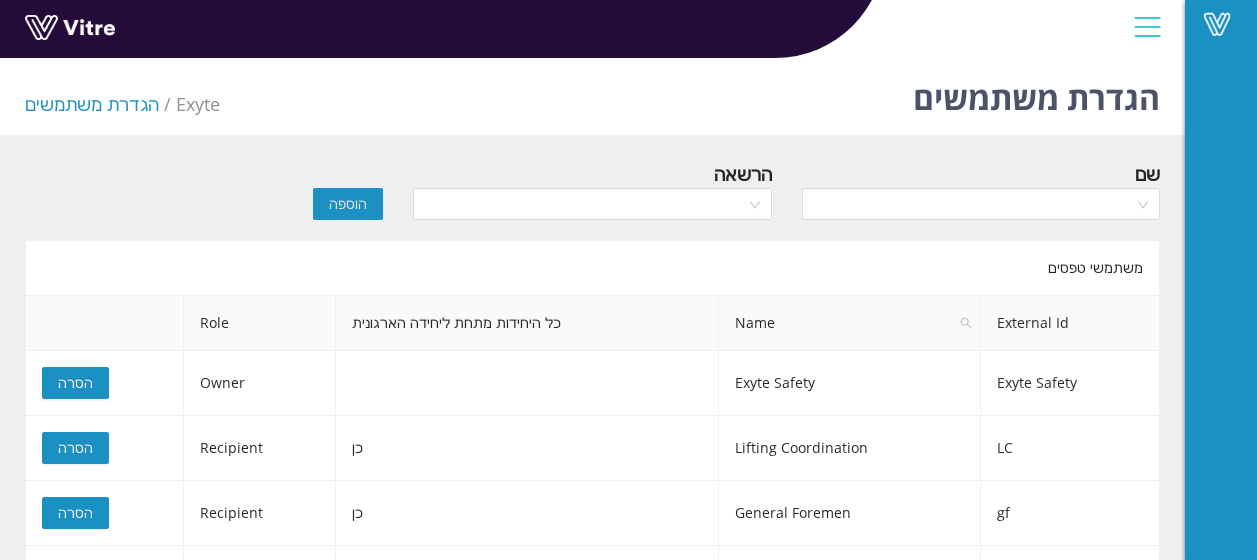 scroll, scrollTop: 372, scrollLeft: 0, axis: vertical 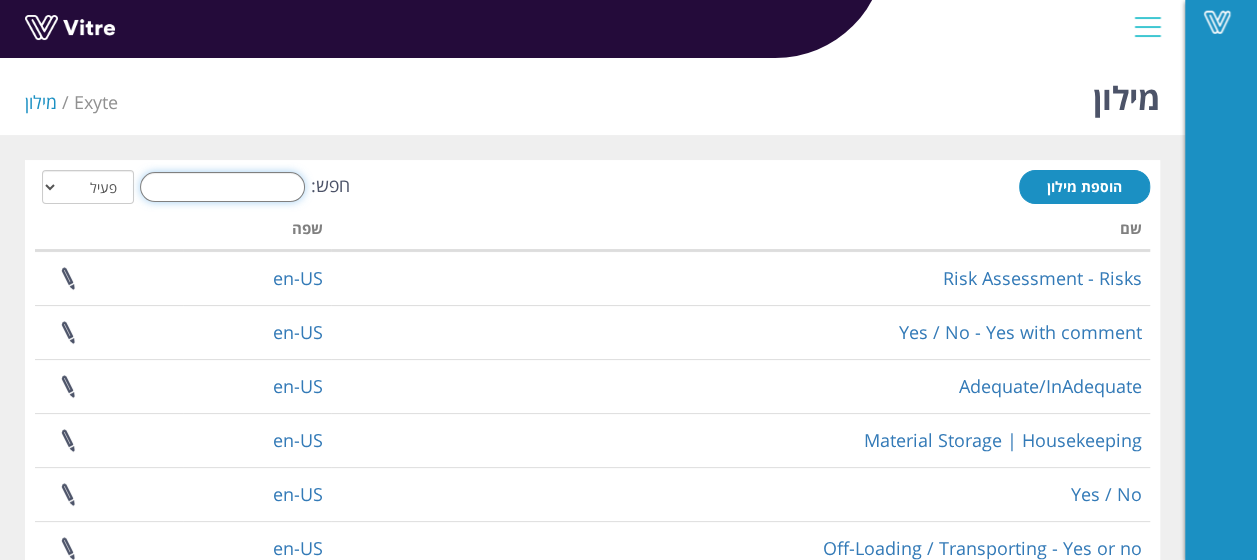 click on "חפש:" at bounding box center [222, 187] 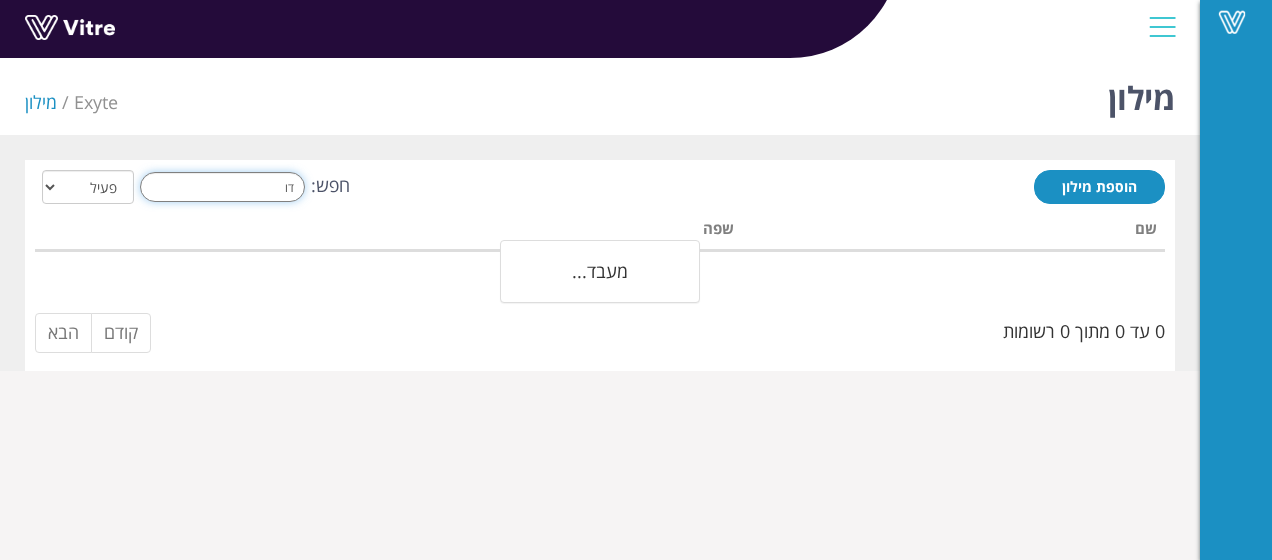 type on "ד" 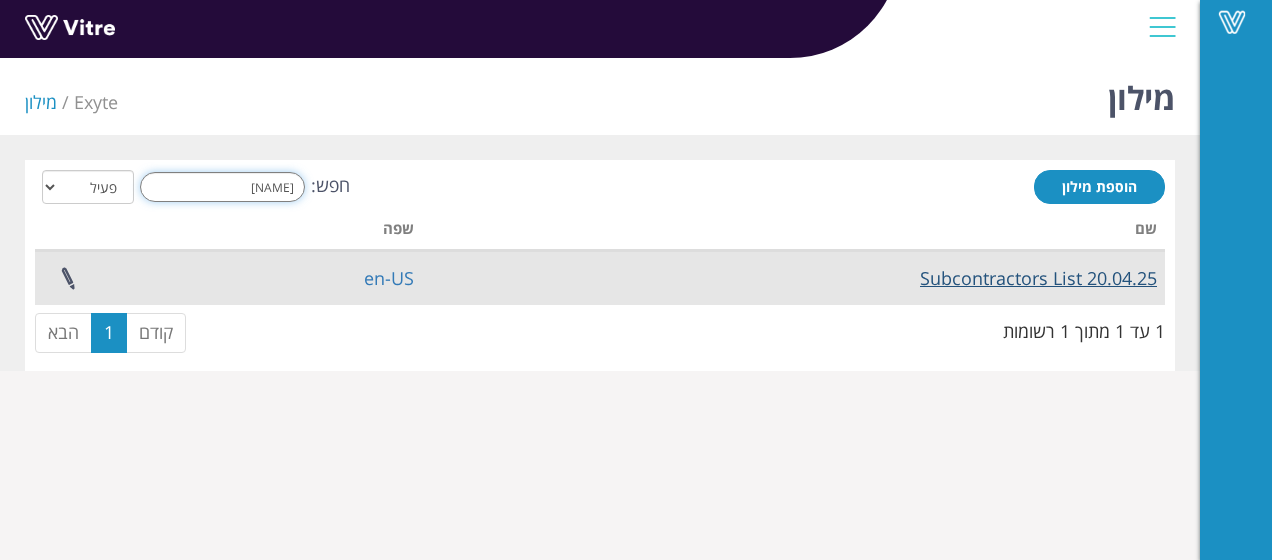 type on "sub" 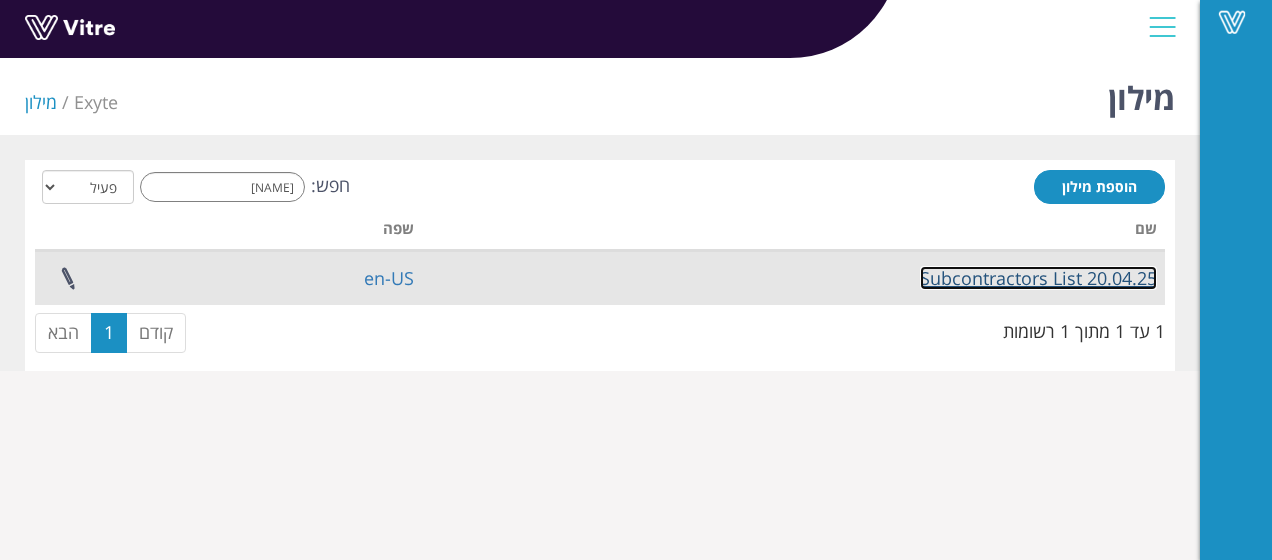 click on "Subcontractors List 20.04.25" at bounding box center (1038, 278) 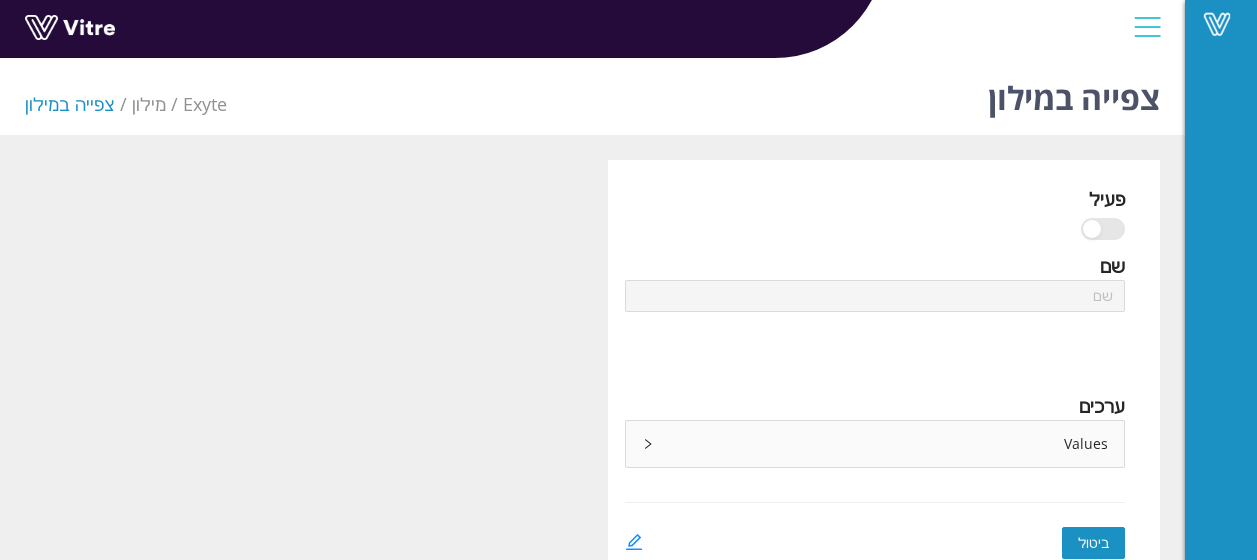 scroll, scrollTop: 0, scrollLeft: 0, axis: both 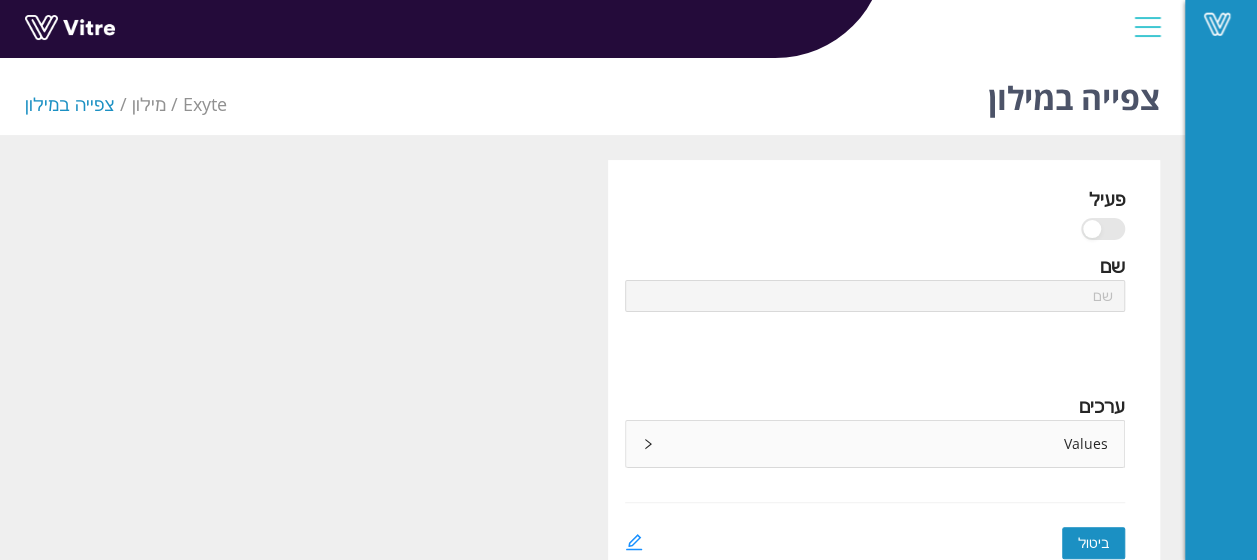 type on "Subcontractors List 20.04.25" 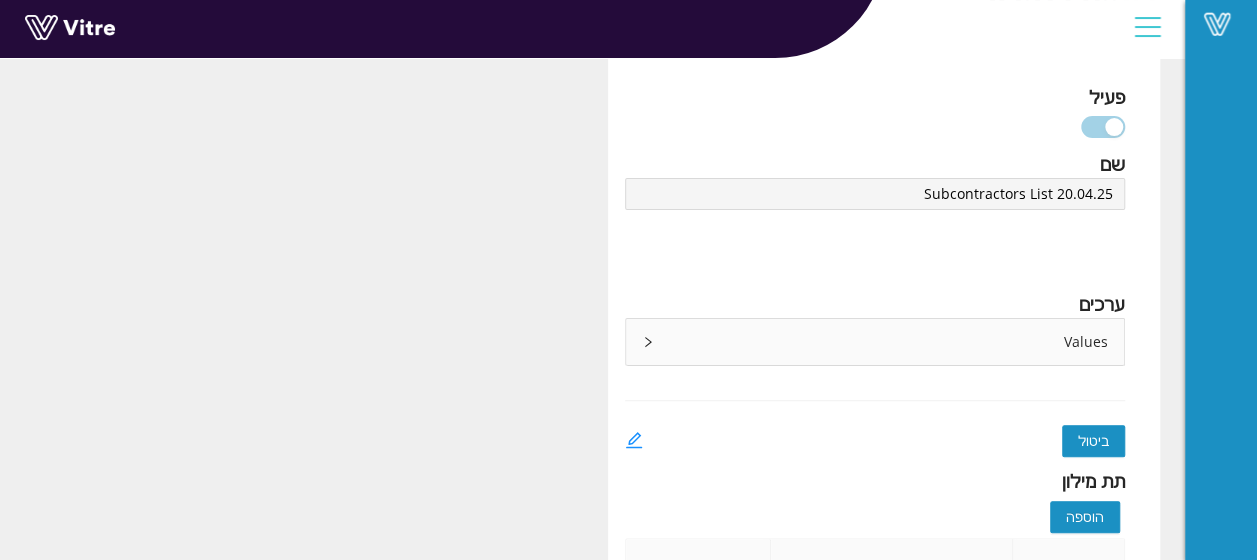 scroll, scrollTop: 200, scrollLeft: 0, axis: vertical 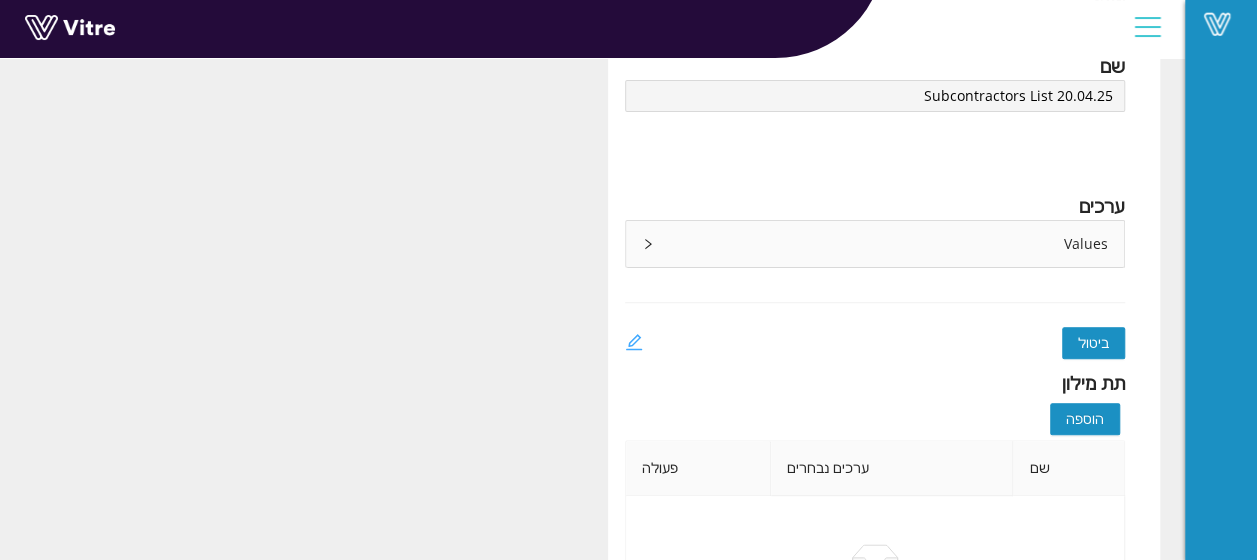 click 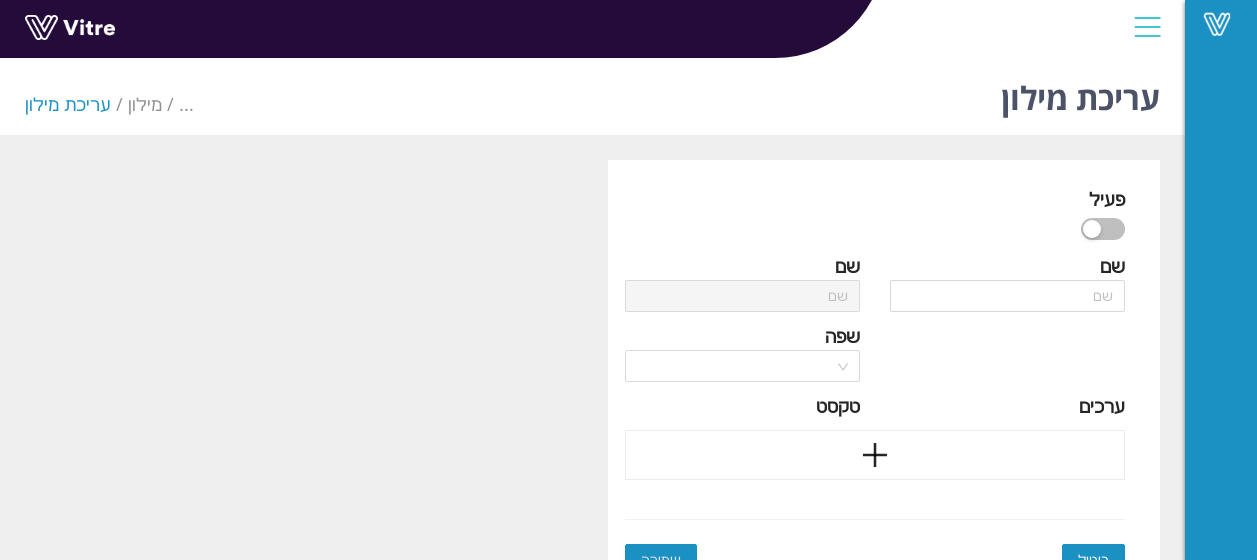 scroll, scrollTop: 0, scrollLeft: 0, axis: both 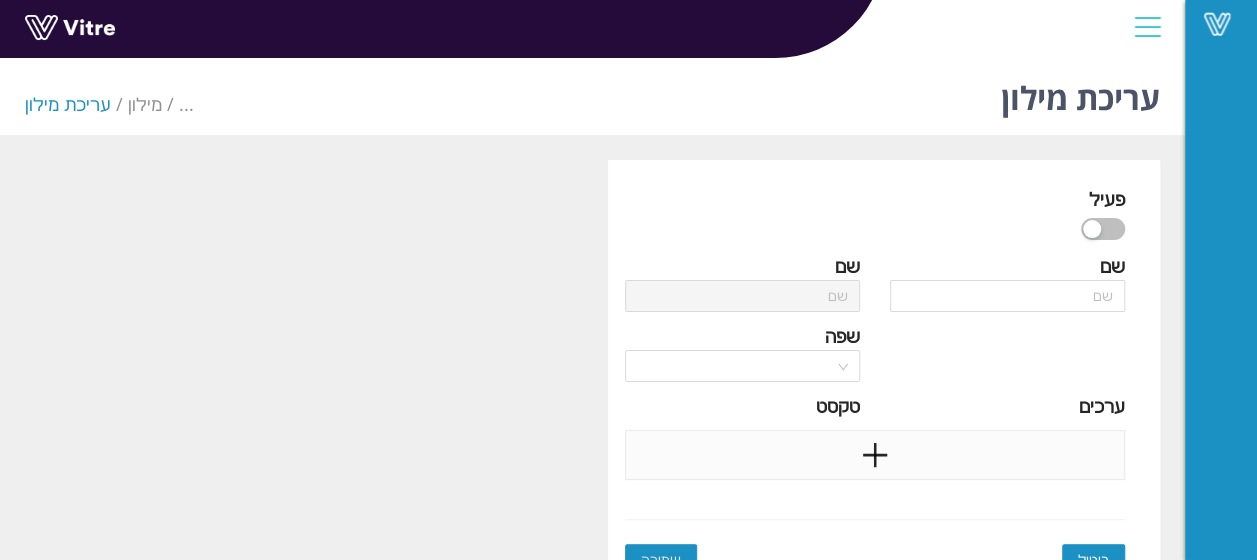 click 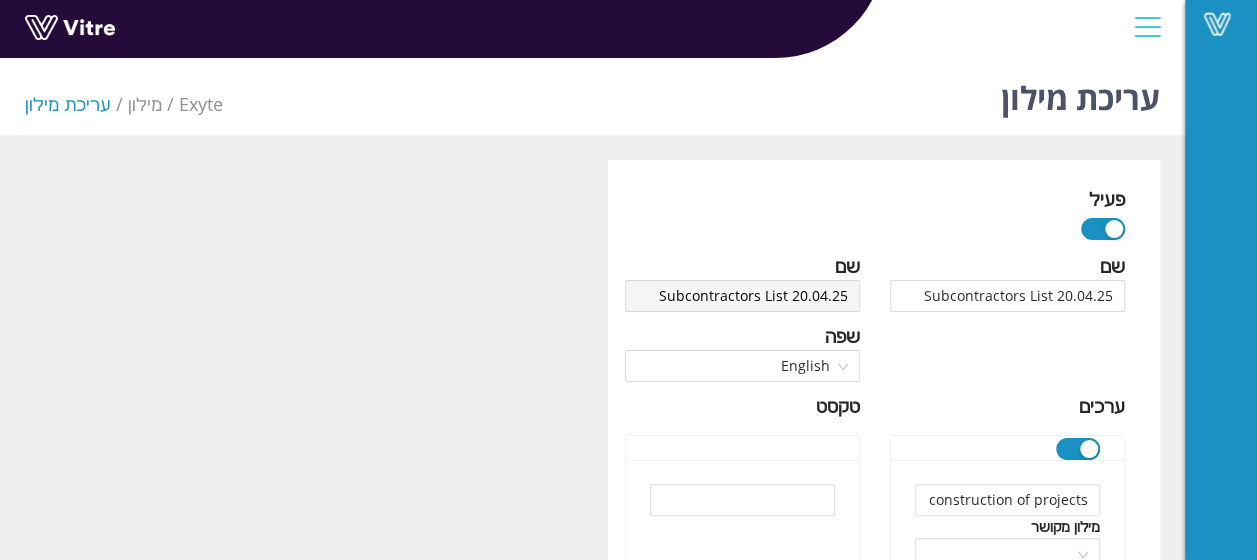 type on "Subcontractors List 20.04.25" 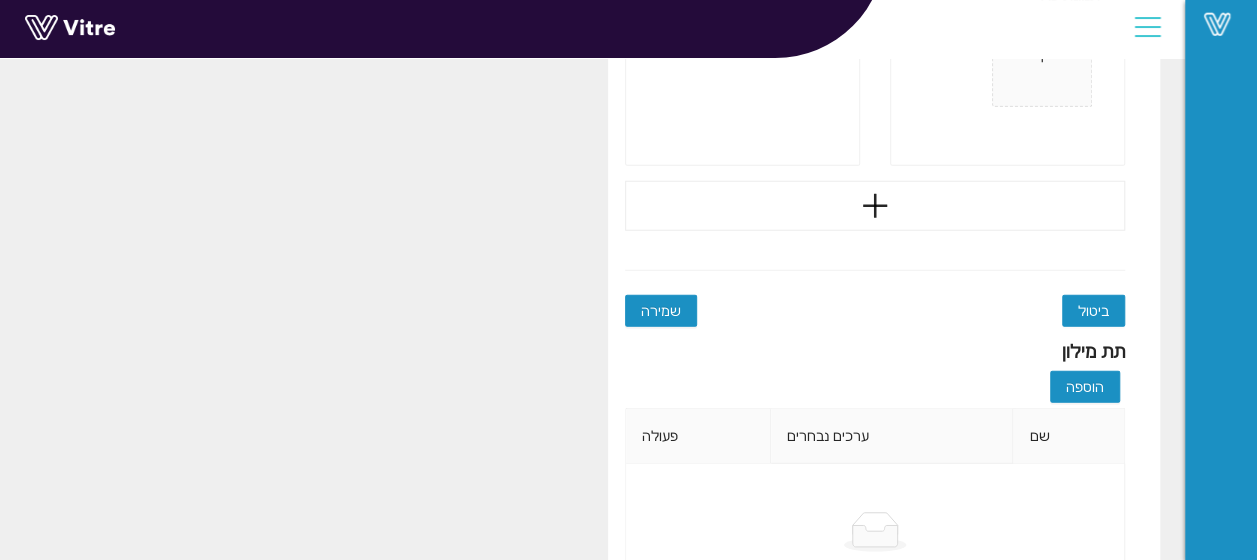 scroll, scrollTop: 55294, scrollLeft: 0, axis: vertical 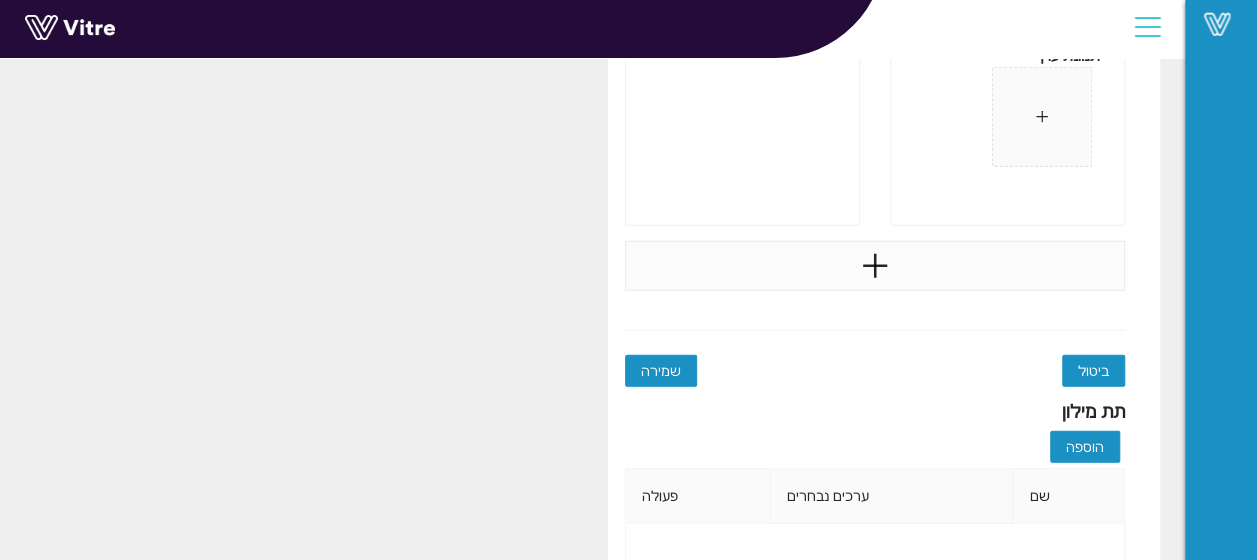 click 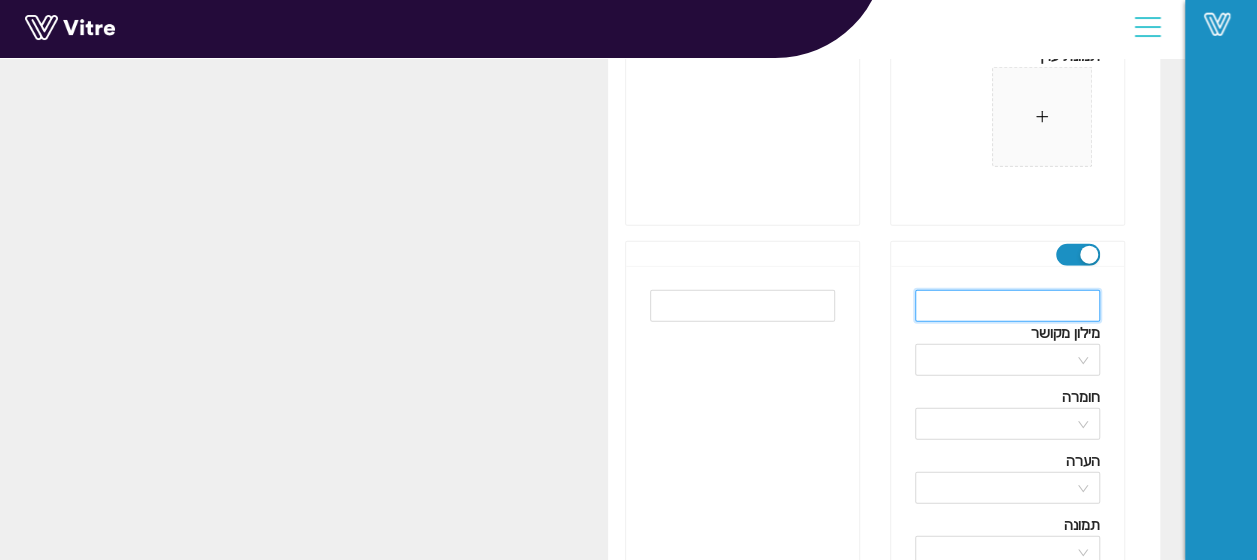 click at bounding box center (1007, 306) 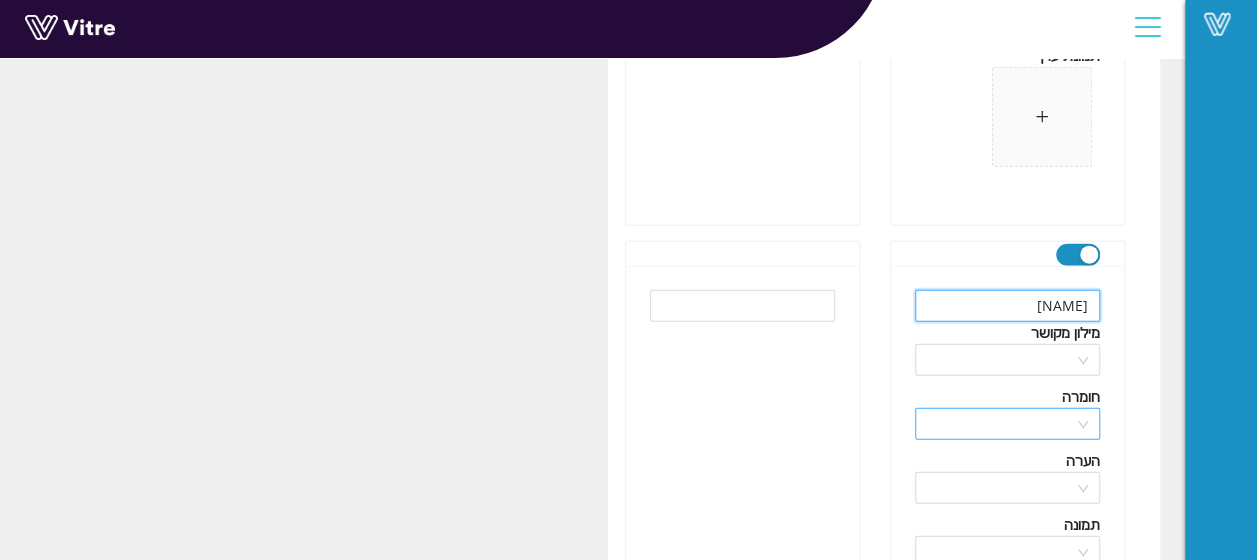 type on "Mul Hahar Projects Ltd" 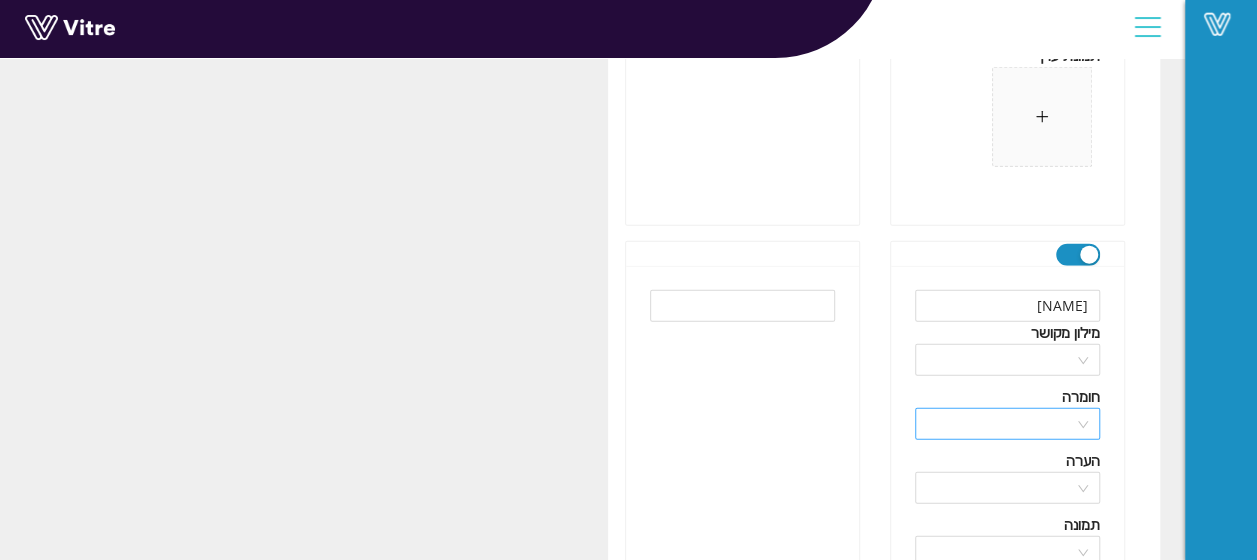 click at bounding box center (1000, 424) 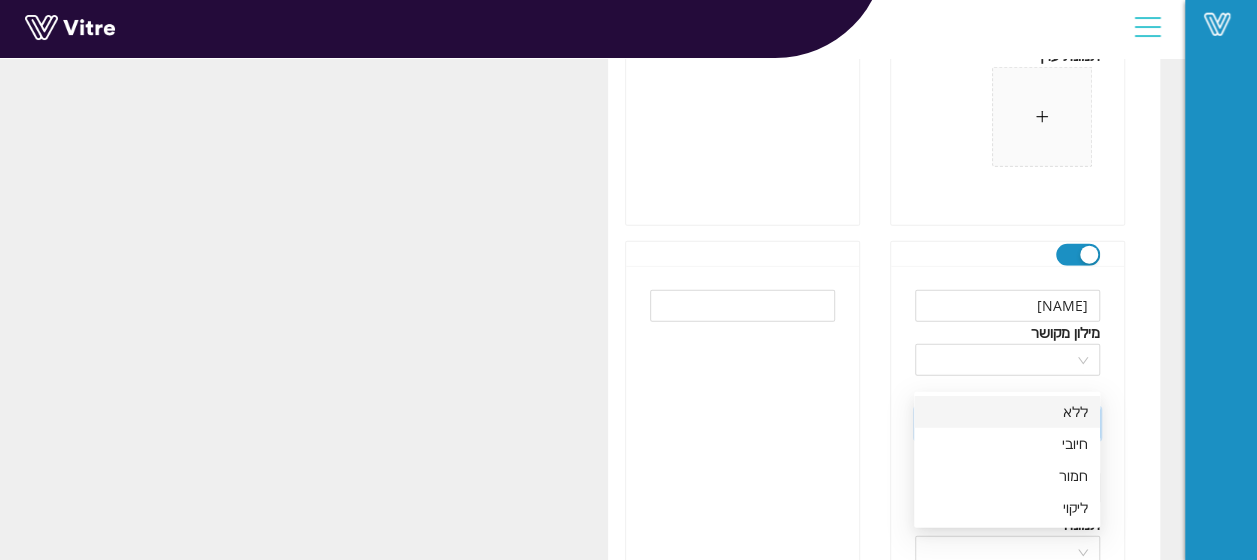 click on "ללא" at bounding box center (1007, 412) 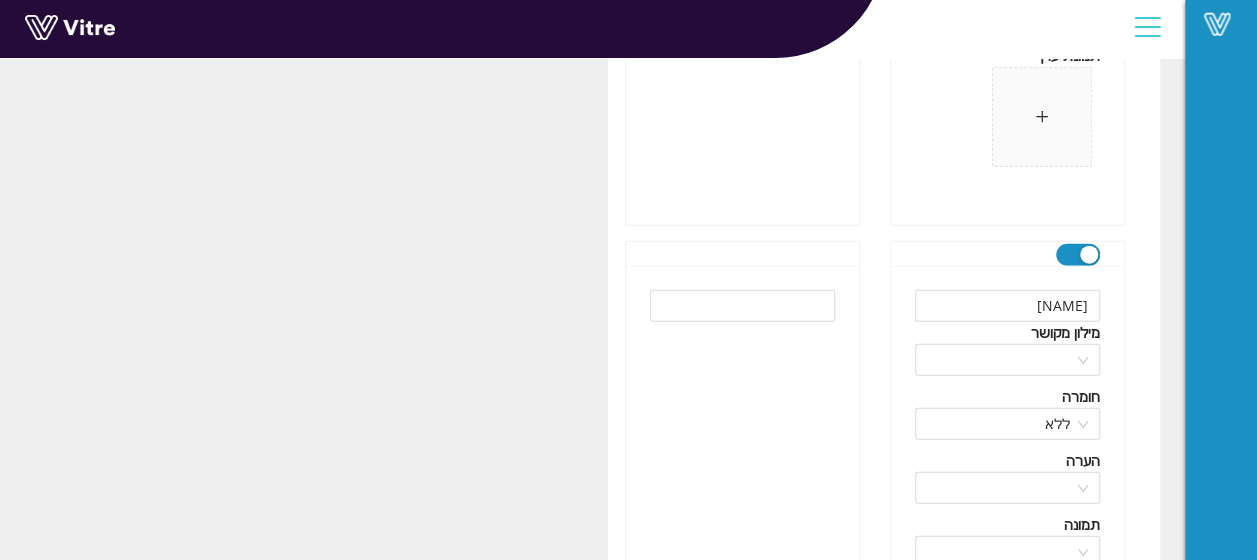 click on "הערה" at bounding box center [1007, 461] 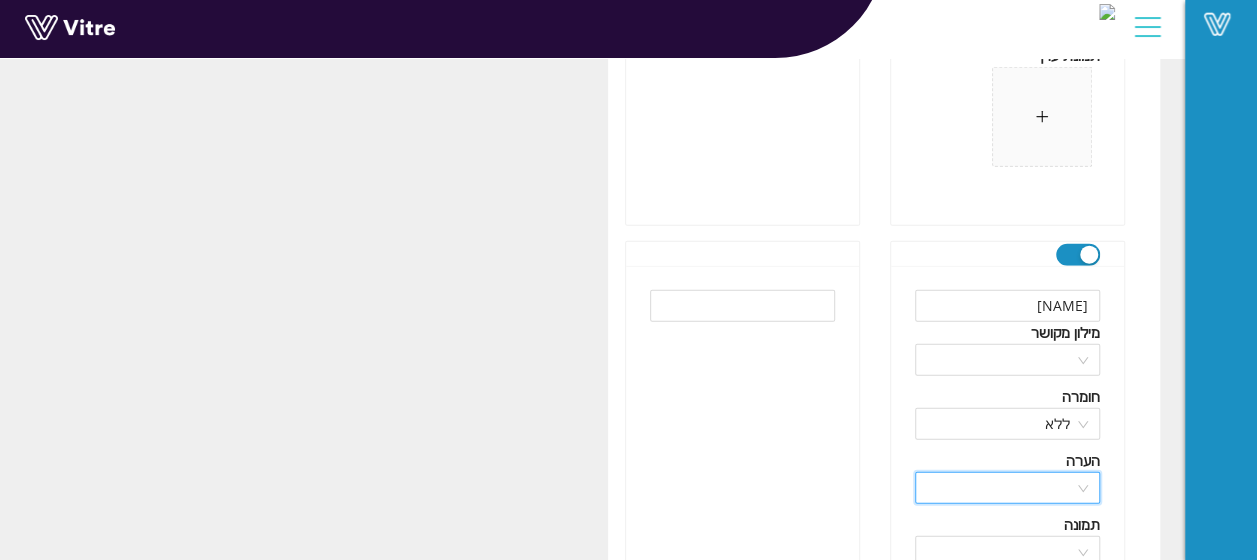click at bounding box center [1000, 488] 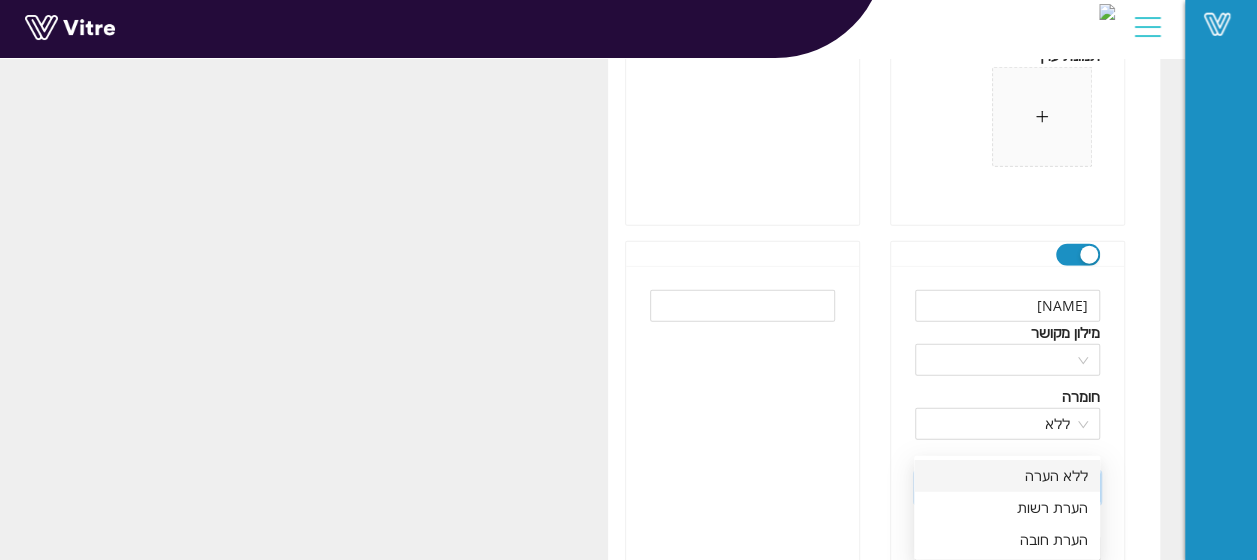 click on "ללא הערה" at bounding box center (1007, 476) 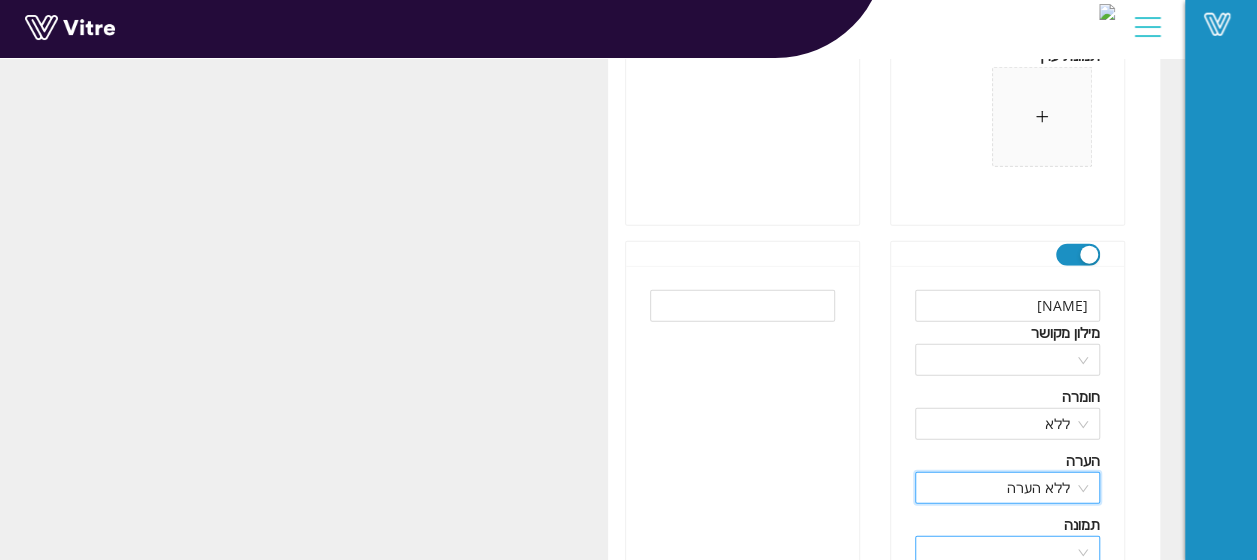 click at bounding box center (1000, 552) 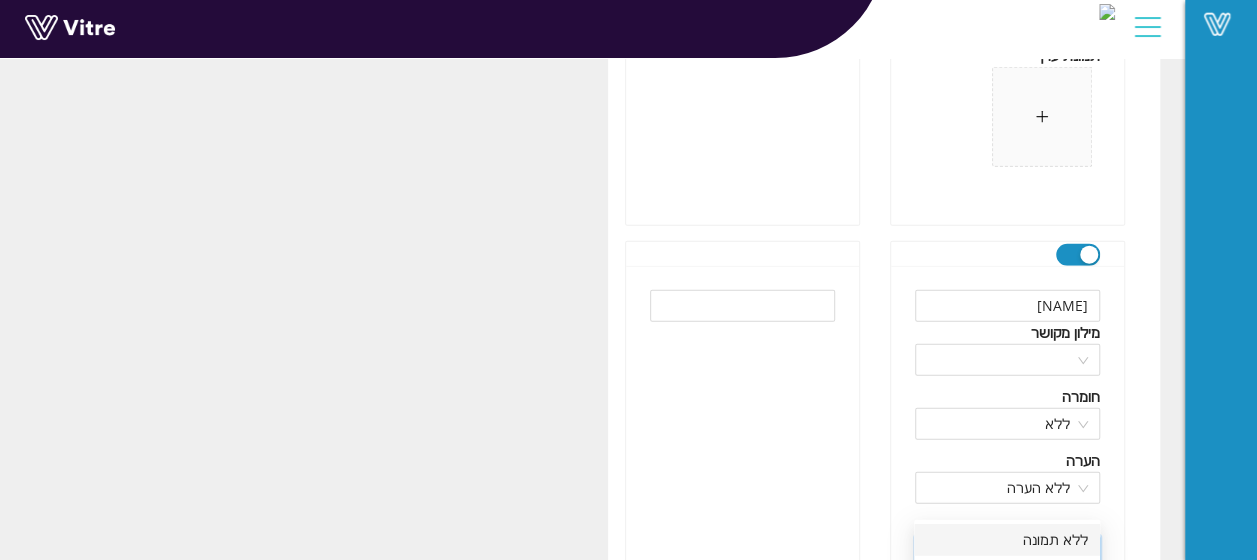 click on "ללא תמונה" at bounding box center (1007, 540) 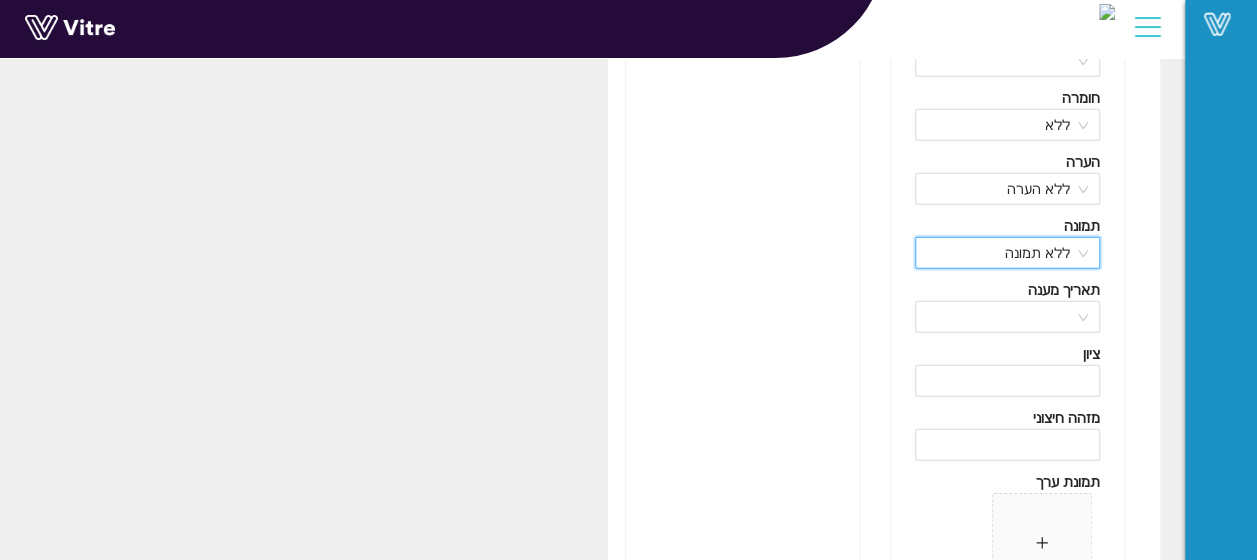 scroll, scrollTop: 55594, scrollLeft: 0, axis: vertical 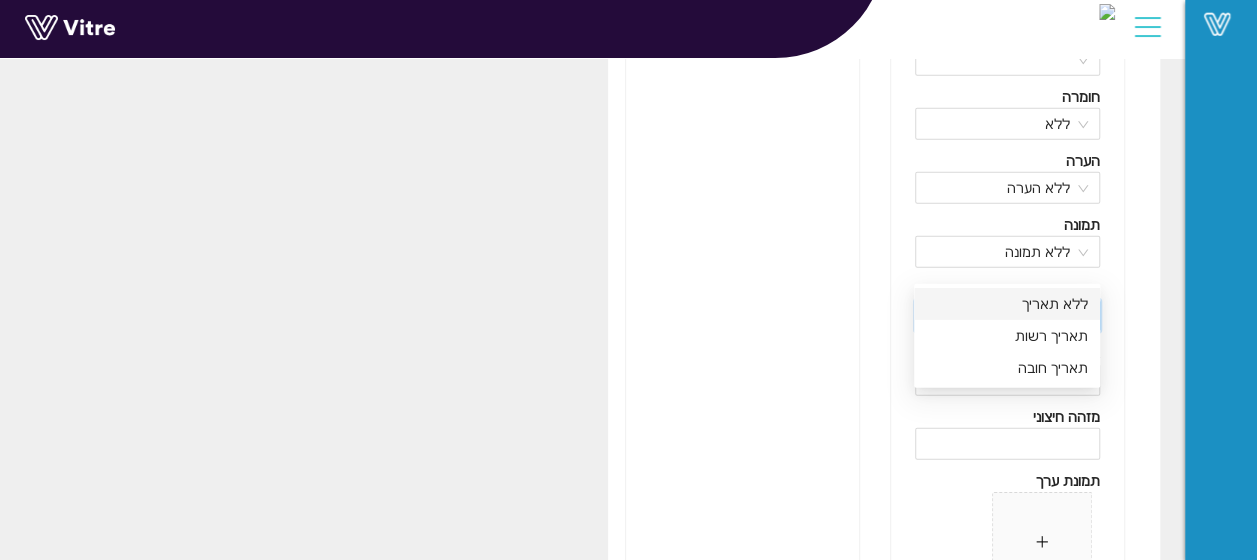 click at bounding box center (1000, 316) 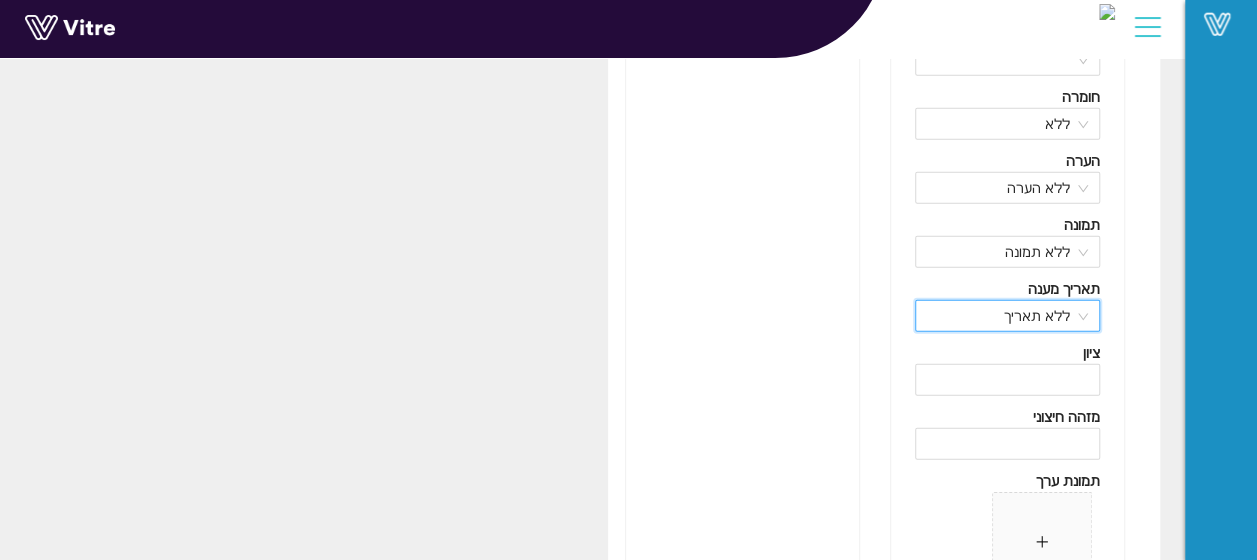 click at bounding box center [742, 308] 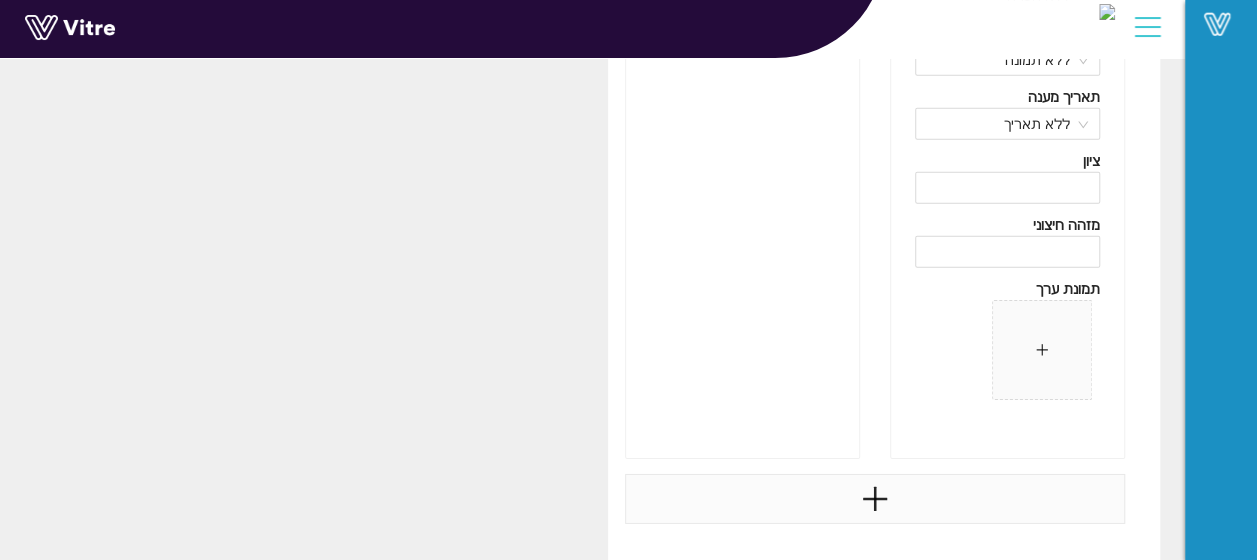 scroll, scrollTop: 55794, scrollLeft: 0, axis: vertical 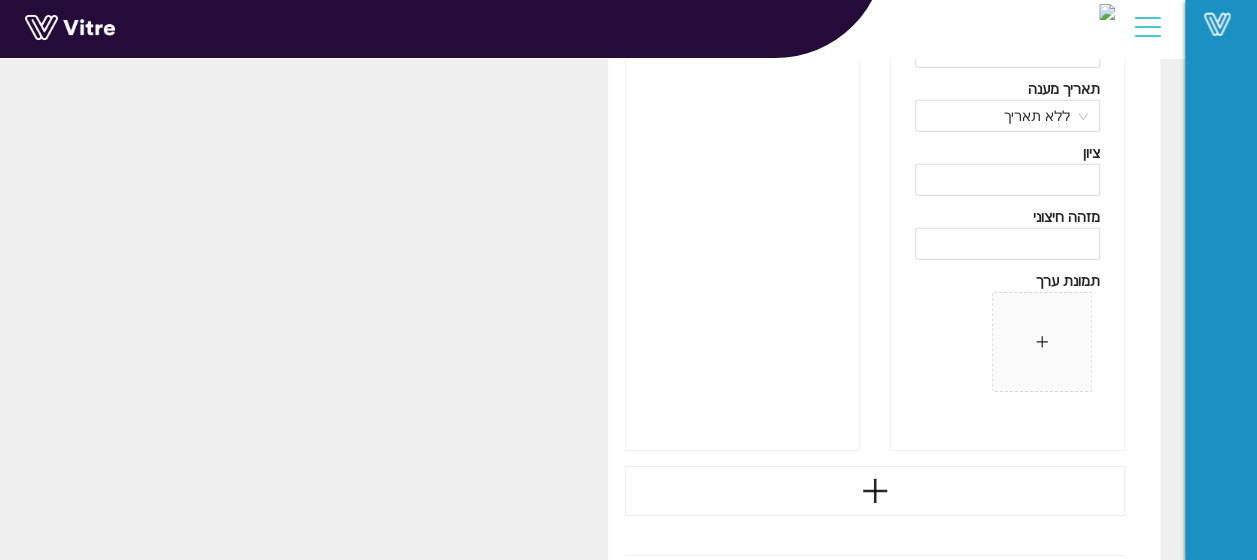 click on "שמירה" at bounding box center [661, 596] 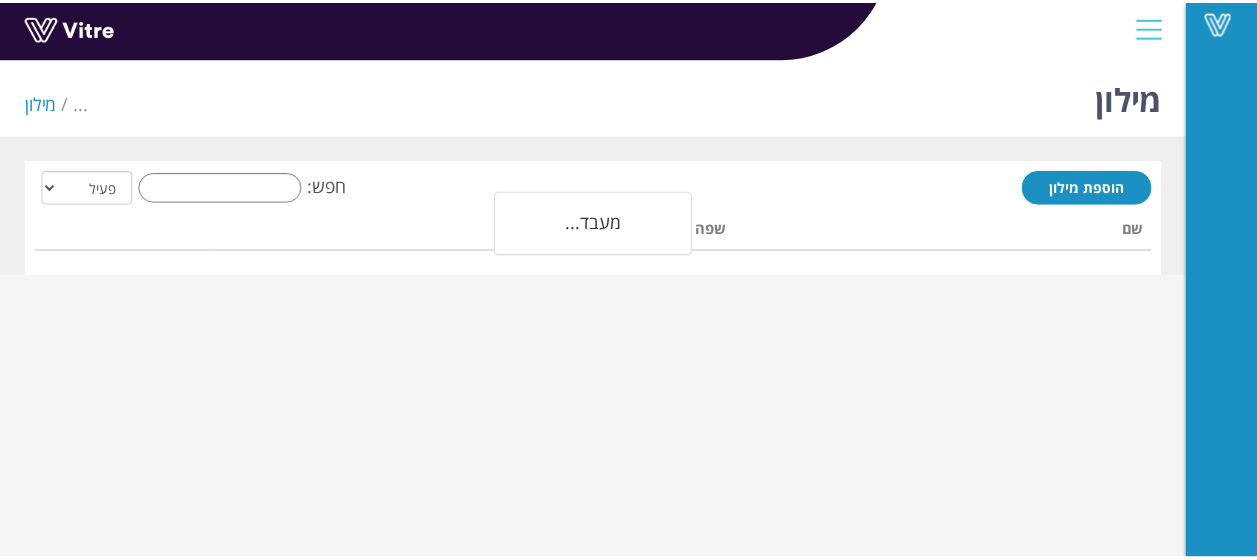 scroll, scrollTop: 0, scrollLeft: 0, axis: both 